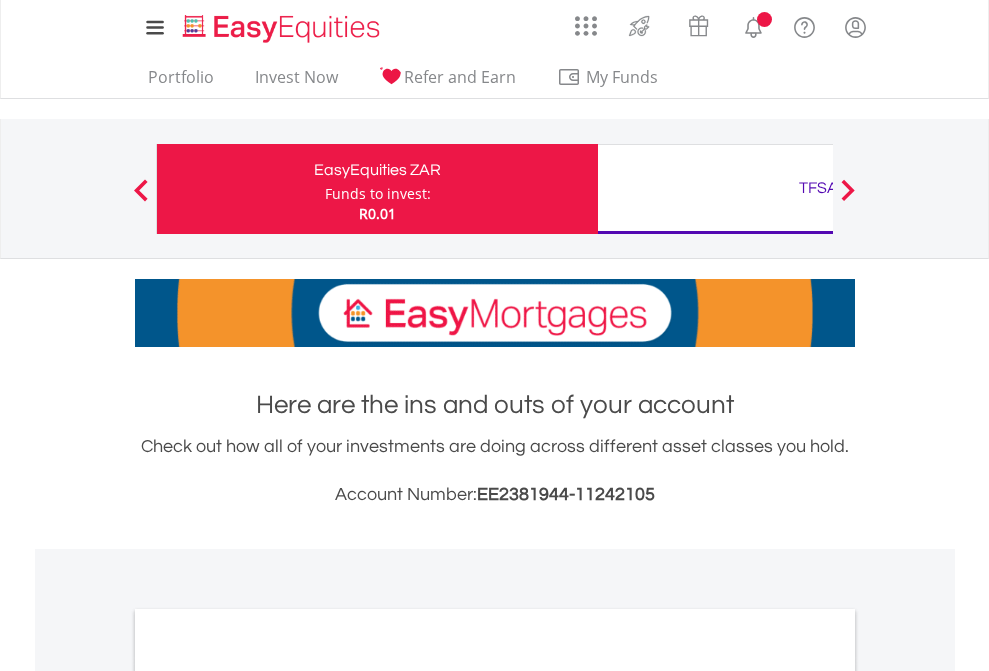 scroll, scrollTop: 0, scrollLeft: 0, axis: both 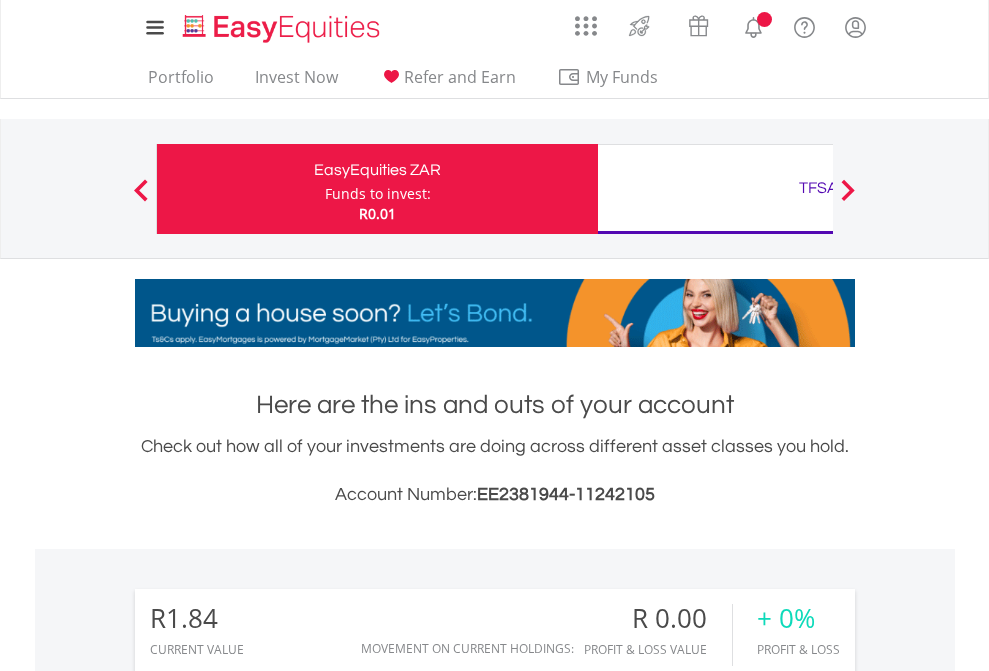 click on "Funds to invest:" at bounding box center (378, 194) 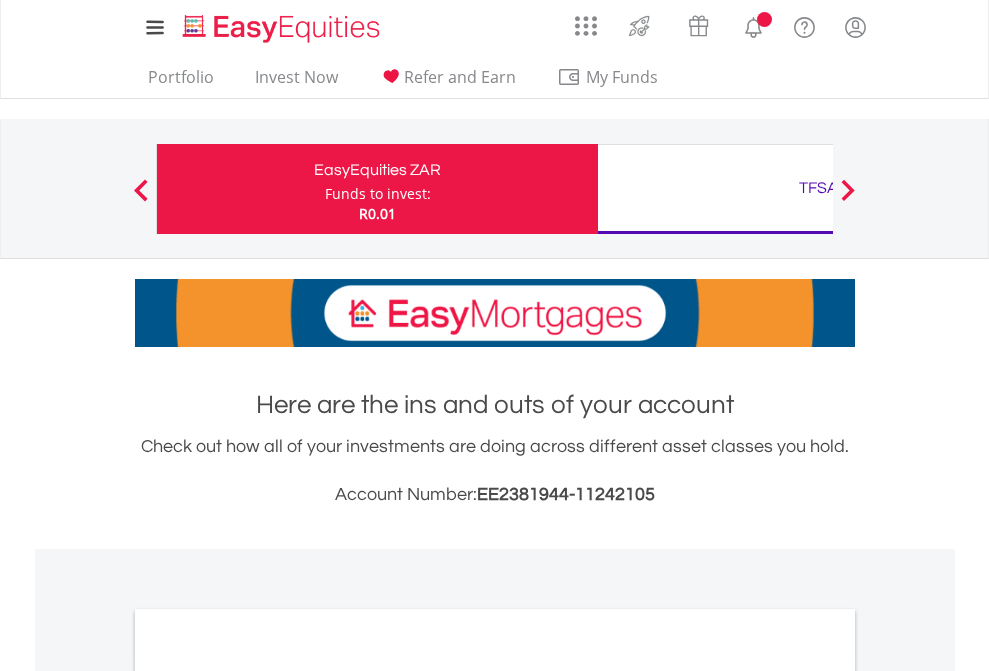 scroll, scrollTop: 0, scrollLeft: 0, axis: both 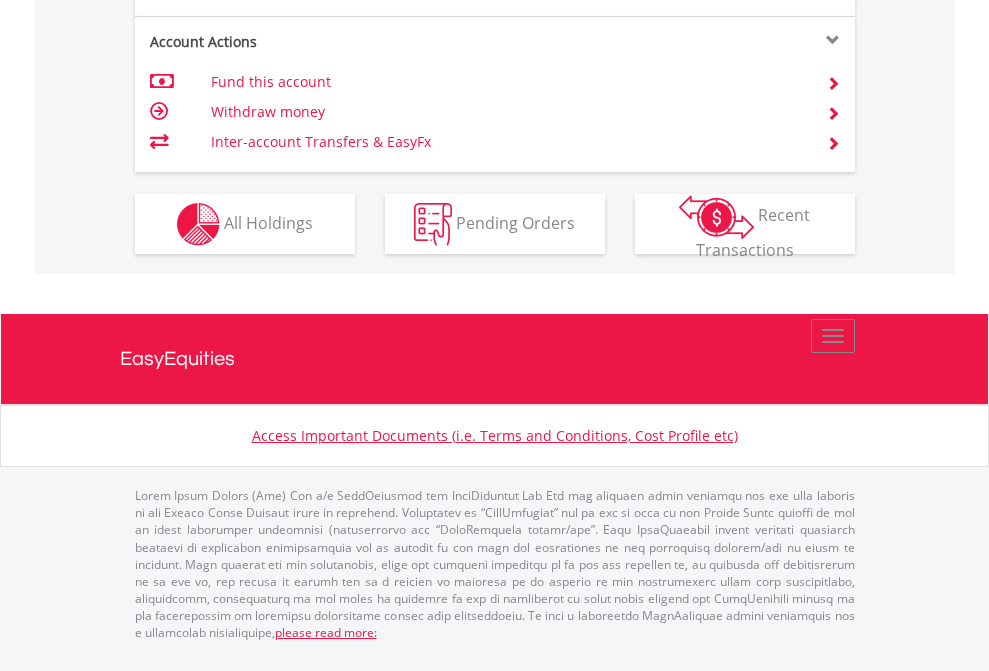 click on "Investment types" at bounding box center [706, -337] 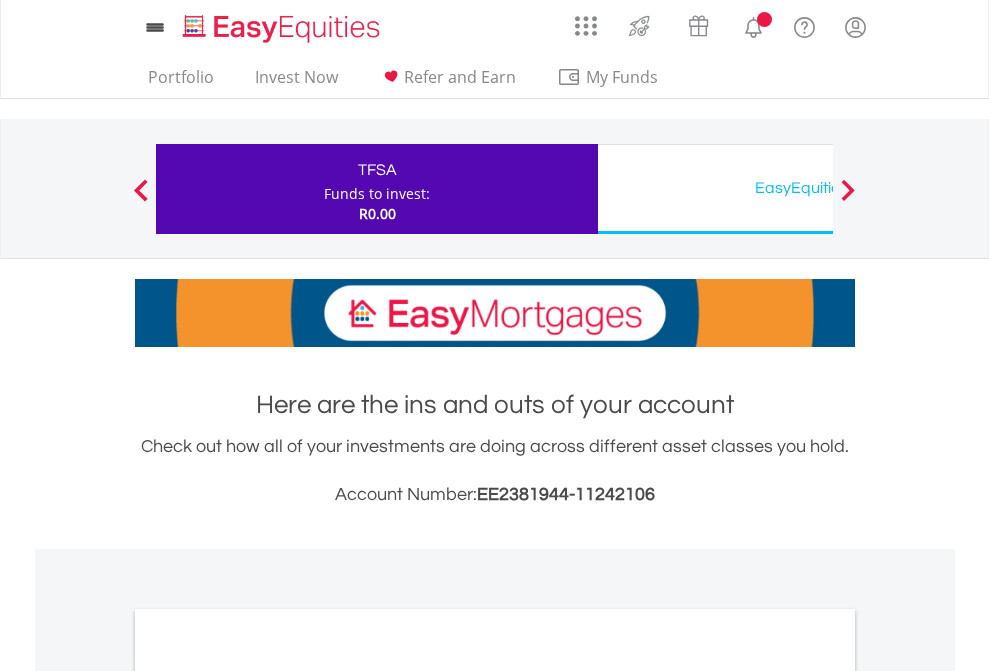 scroll, scrollTop: 0, scrollLeft: 0, axis: both 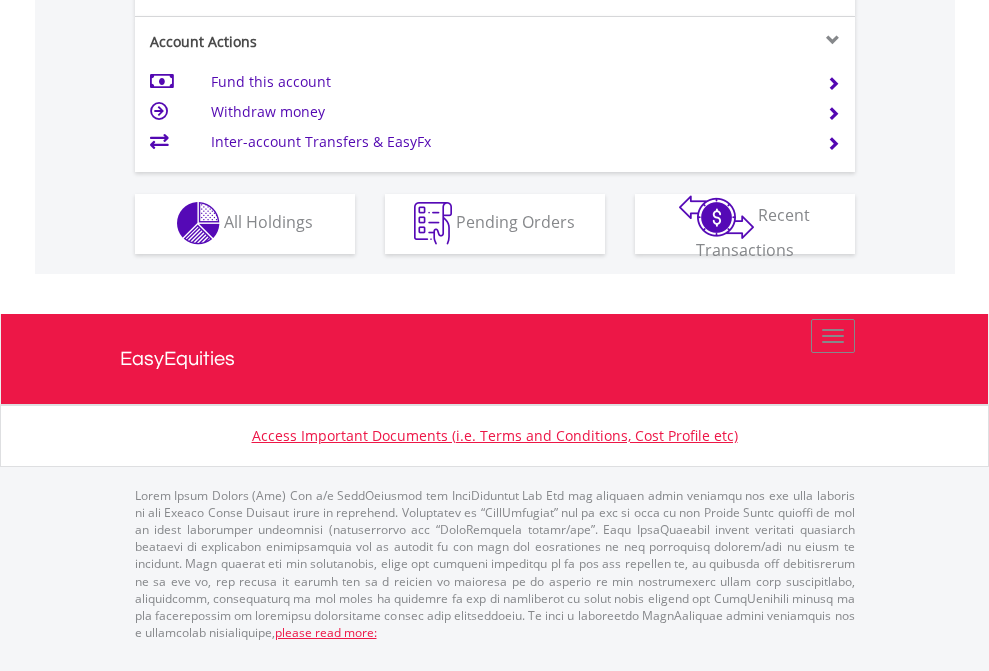 click on "Investment types" at bounding box center [706, -353] 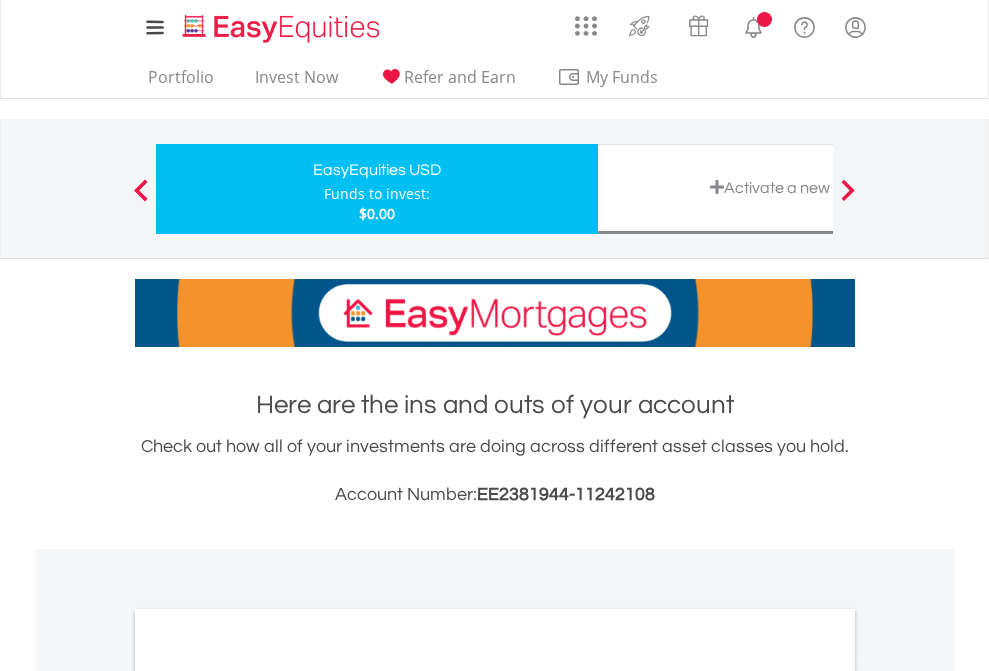 scroll, scrollTop: 0, scrollLeft: 0, axis: both 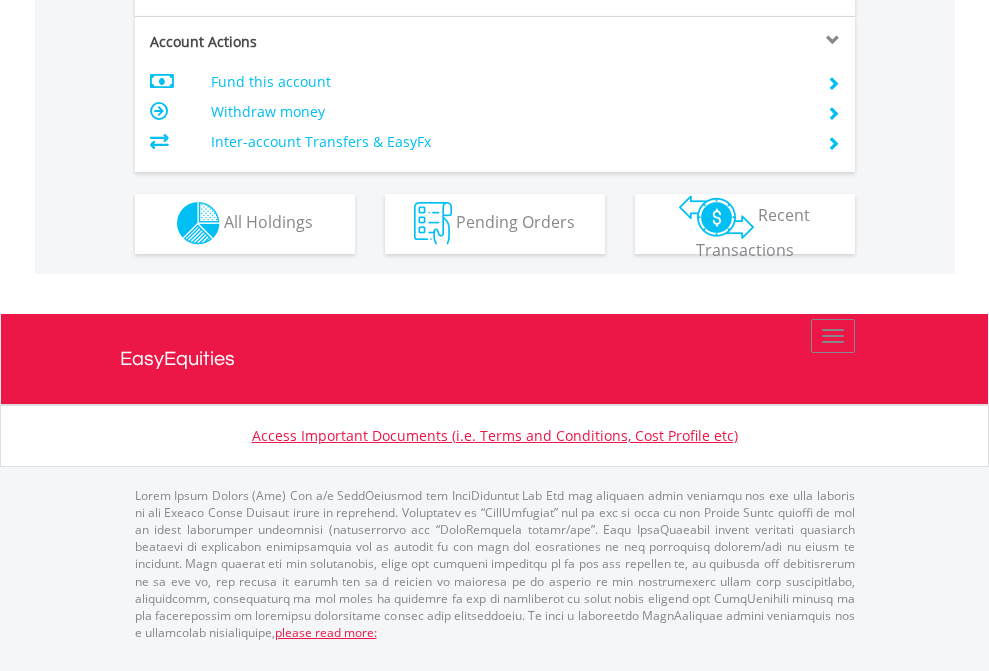click on "Investment types" at bounding box center (706, -353) 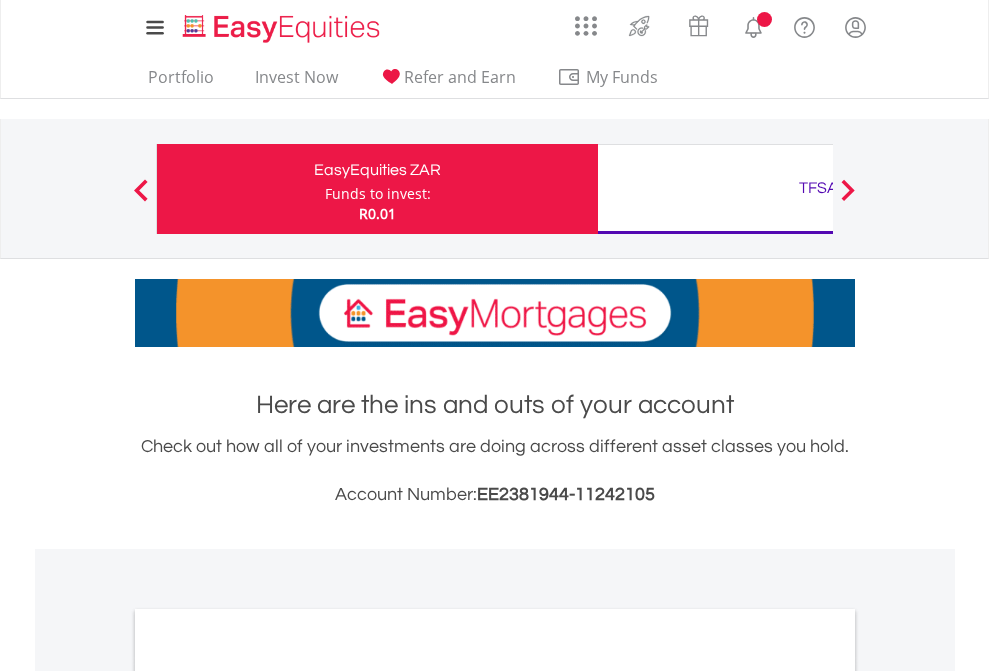 scroll, scrollTop: 0, scrollLeft: 0, axis: both 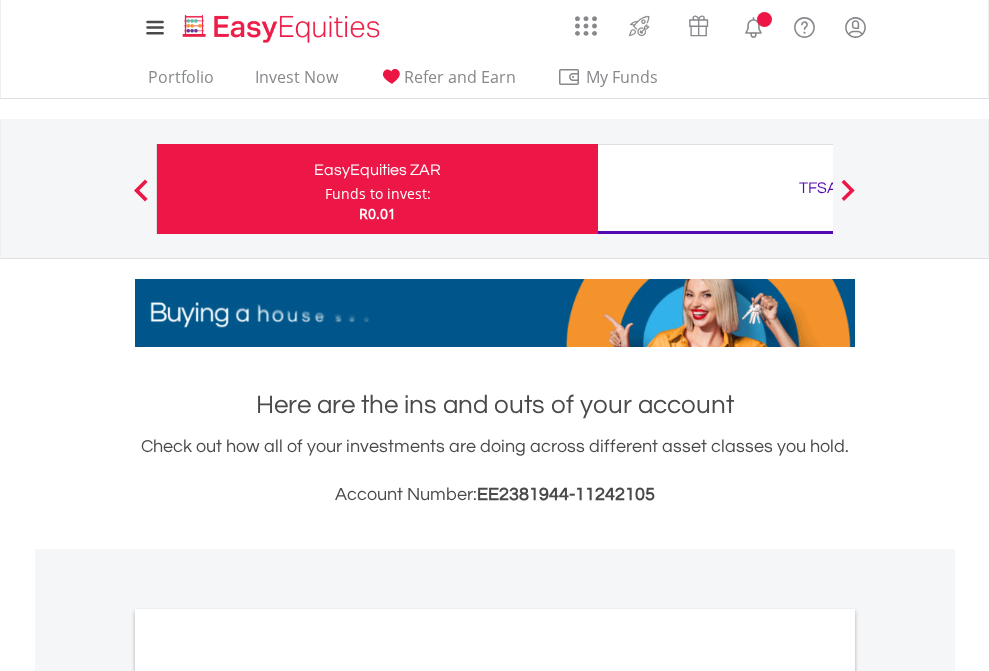 click on "All Holdings" at bounding box center [268, 1096] 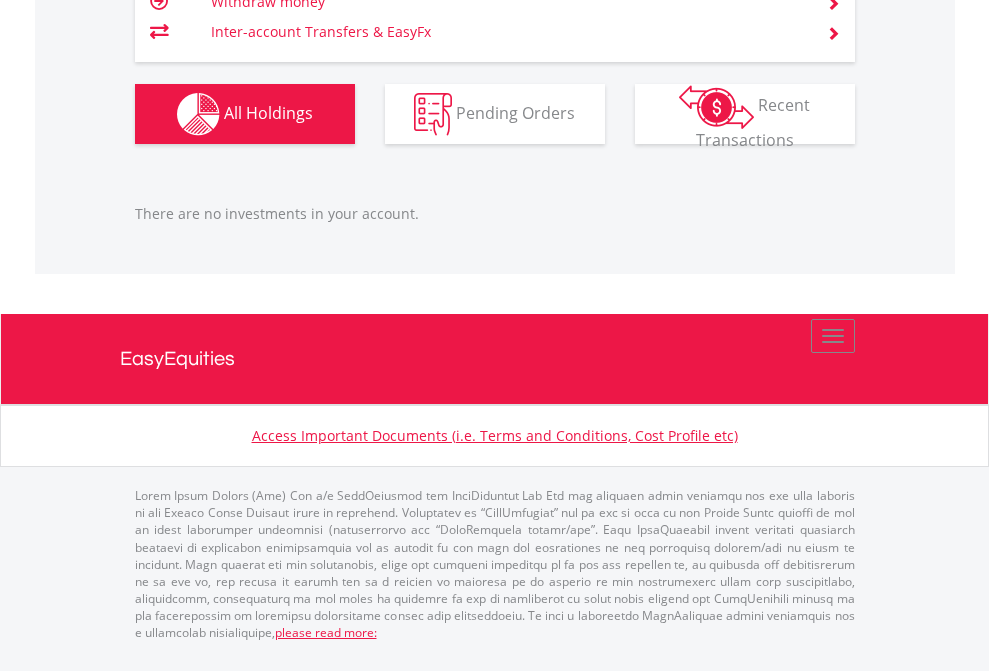 scroll, scrollTop: 2027, scrollLeft: 0, axis: vertical 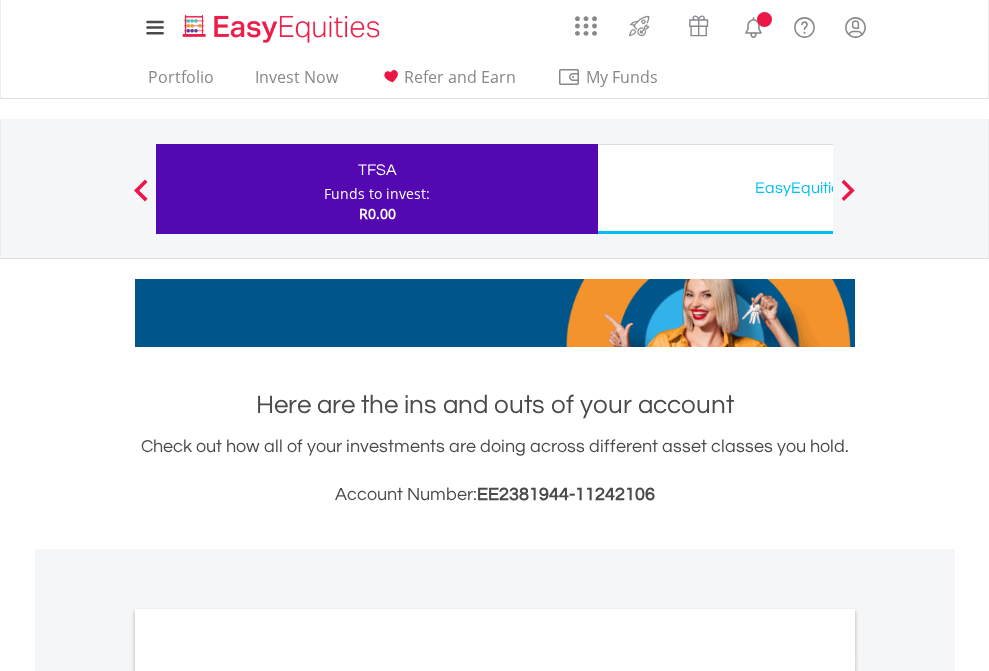 click on "All Holdings" at bounding box center [268, 1096] 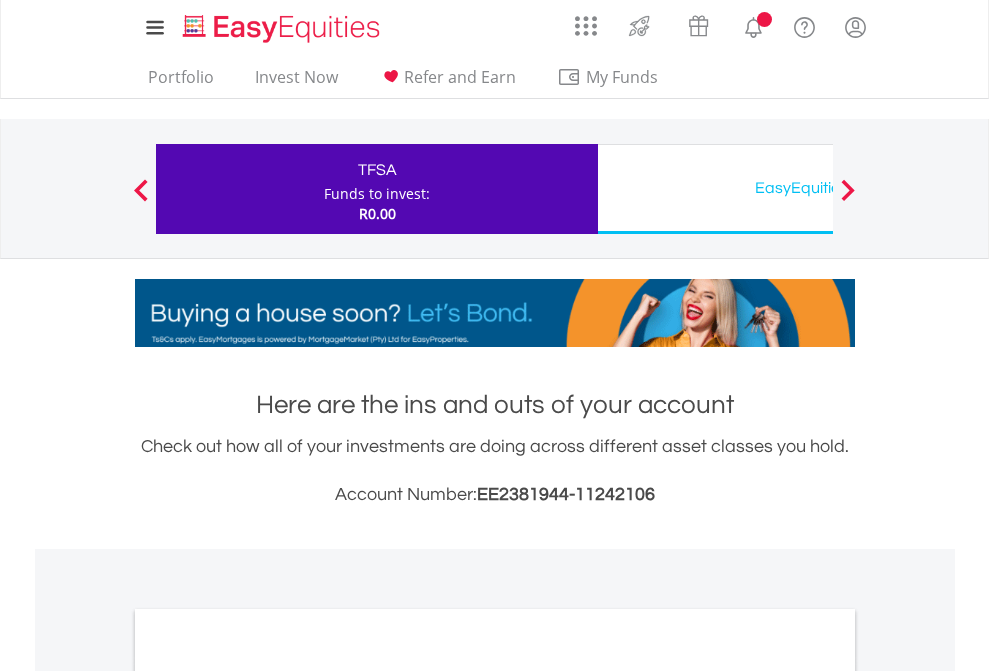 scroll, scrollTop: 1202, scrollLeft: 0, axis: vertical 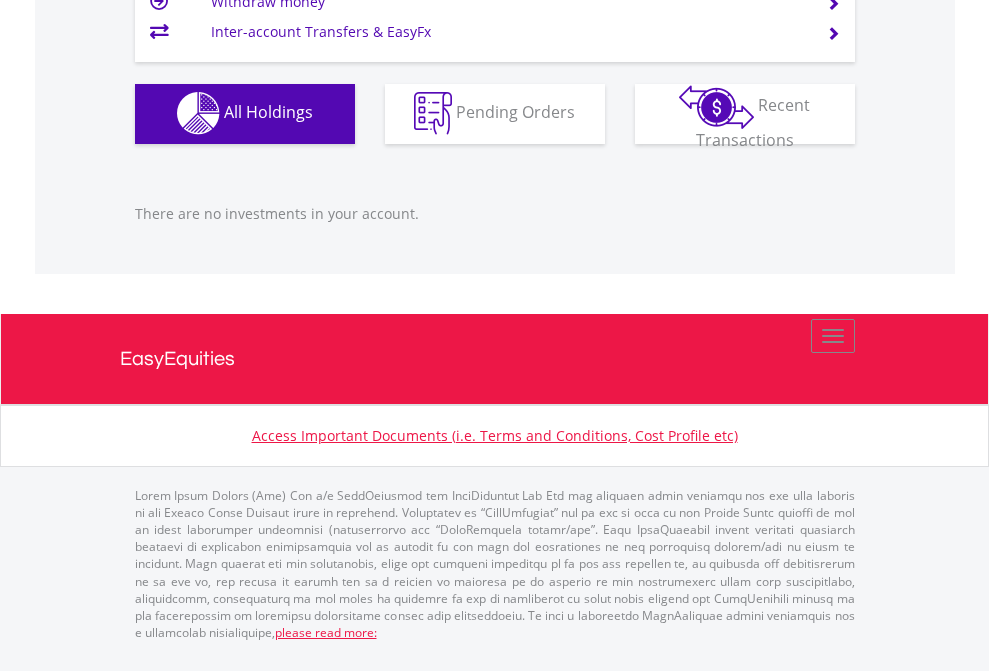 click on "EasyEquities USD" at bounding box center (818, -1142) 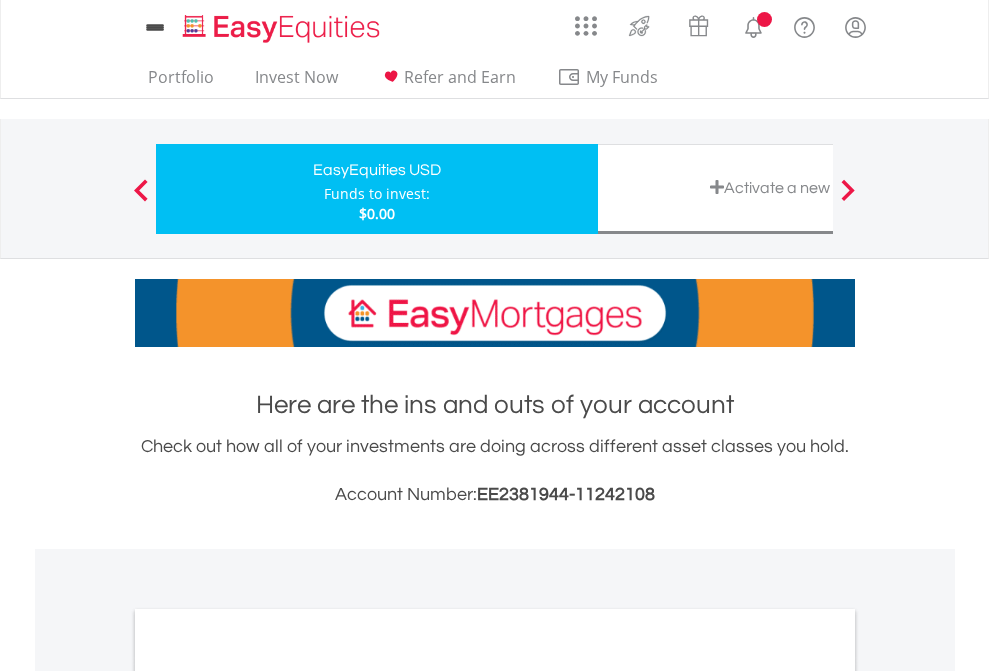 scroll, scrollTop: 0, scrollLeft: 0, axis: both 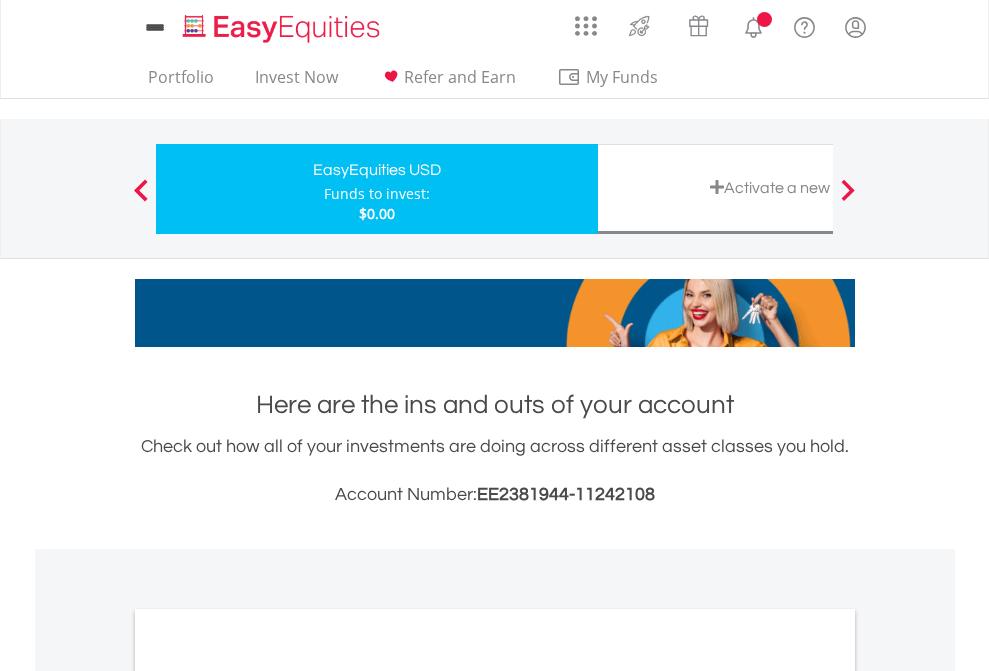 click on "All Holdings" at bounding box center (268, 1096) 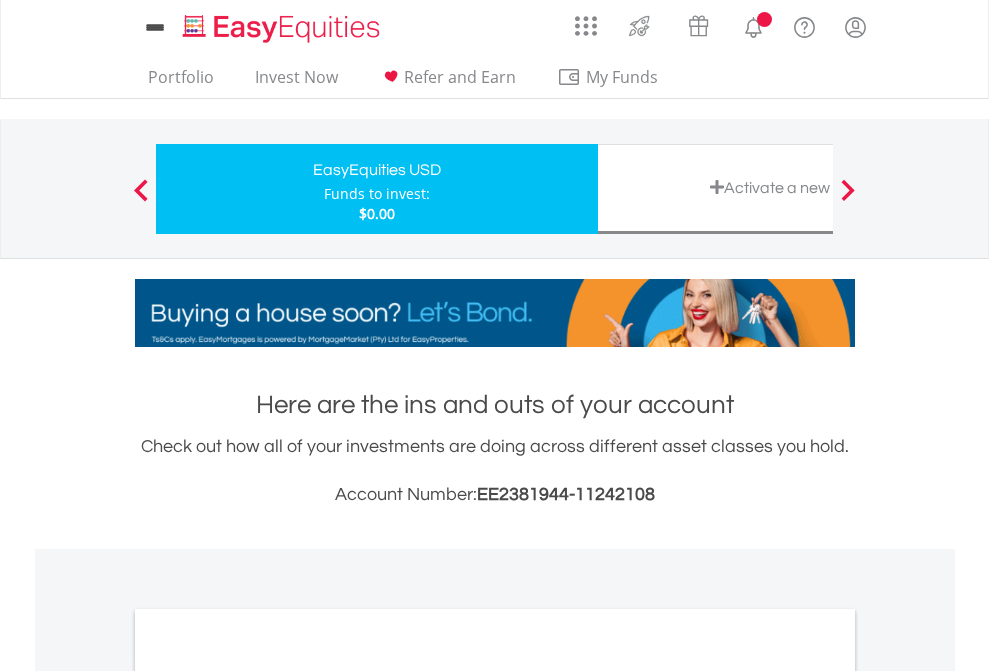 scroll, scrollTop: 1202, scrollLeft: 0, axis: vertical 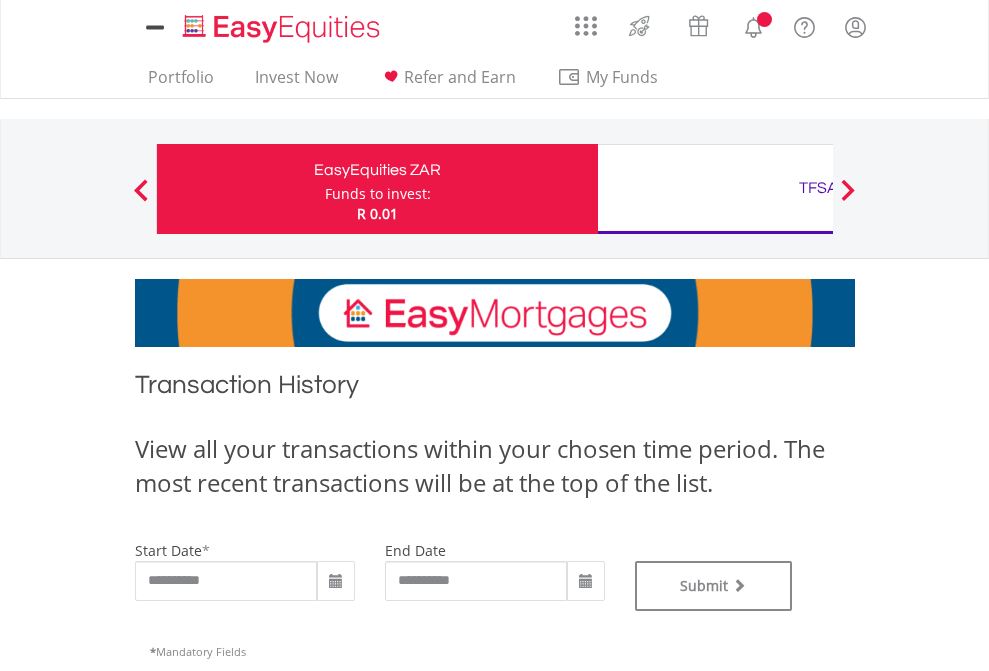 type on "**********" 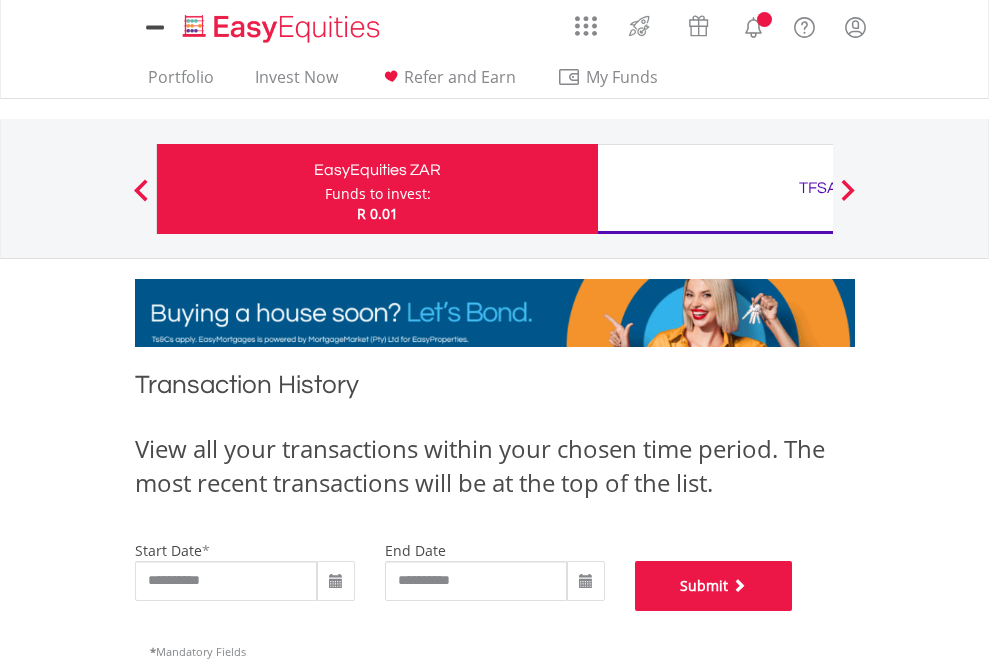 click on "Submit" at bounding box center [714, 586] 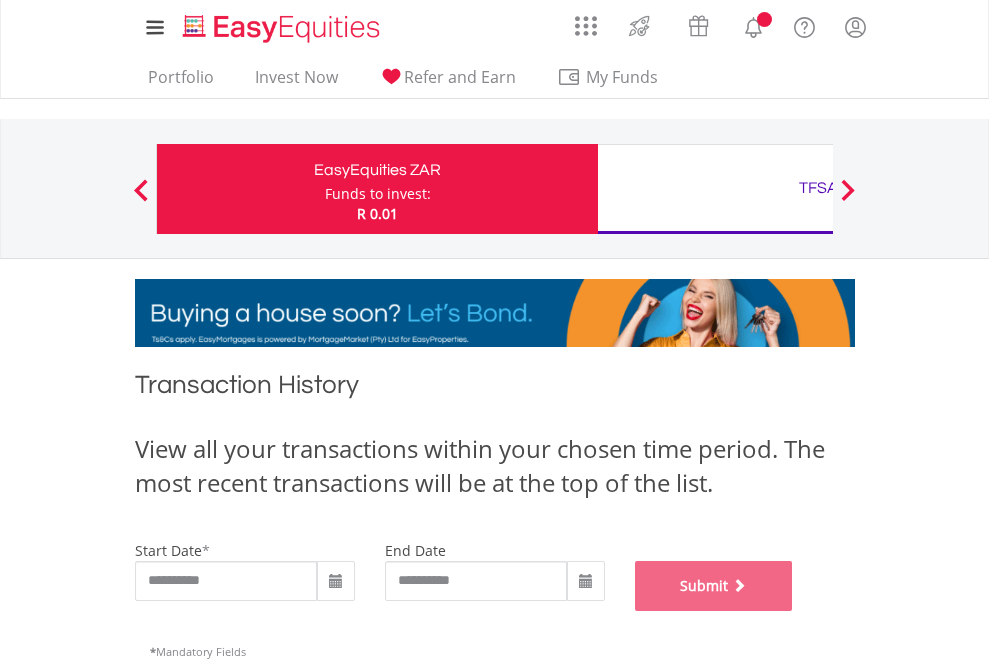 scroll, scrollTop: 811, scrollLeft: 0, axis: vertical 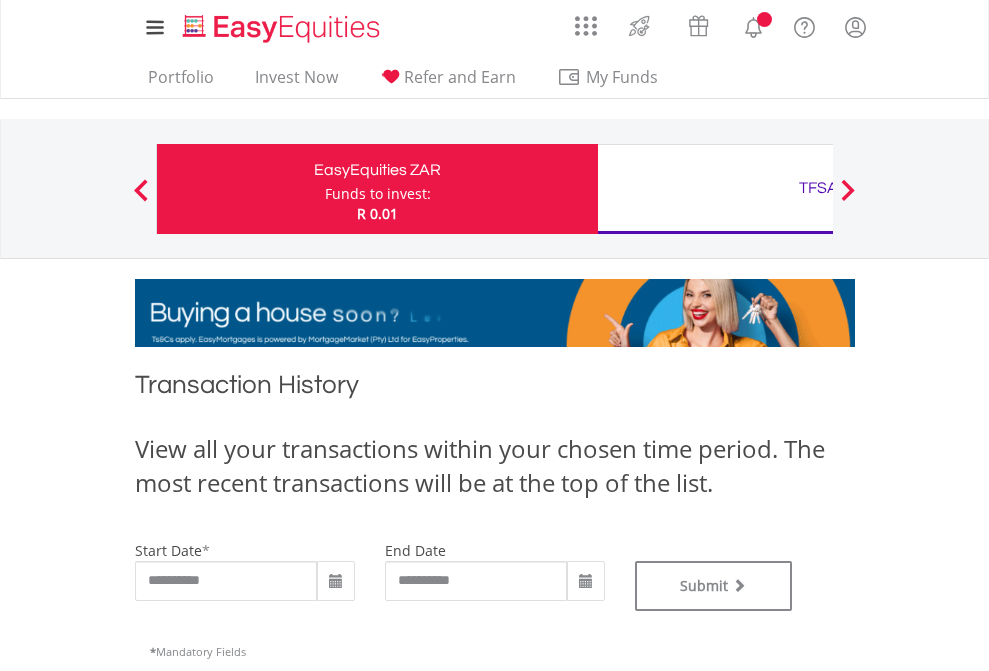 click on "TFSA" at bounding box center [818, 188] 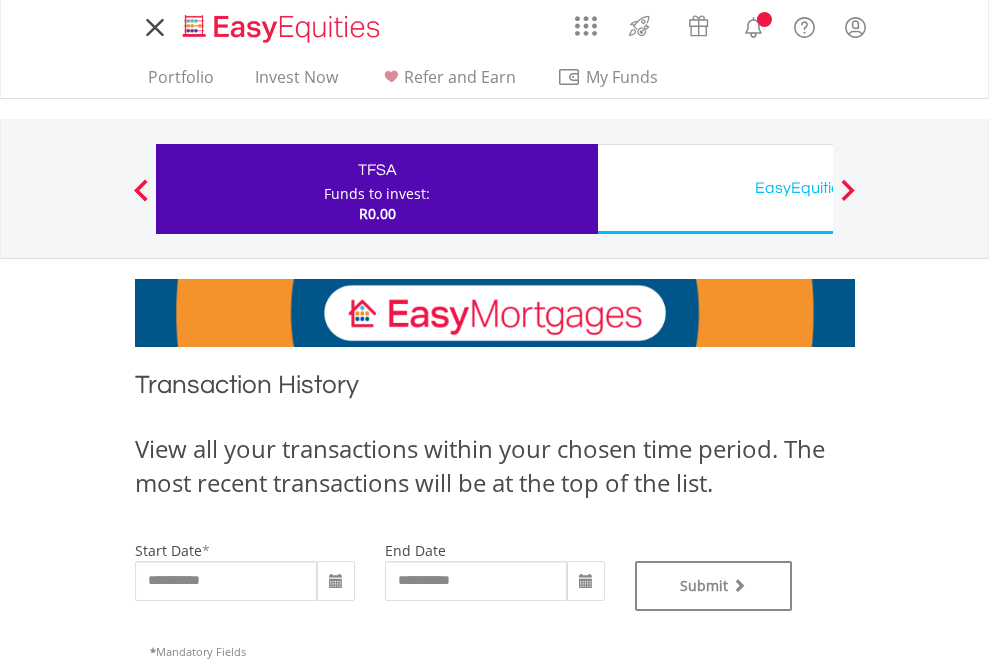 scroll, scrollTop: 0, scrollLeft: 0, axis: both 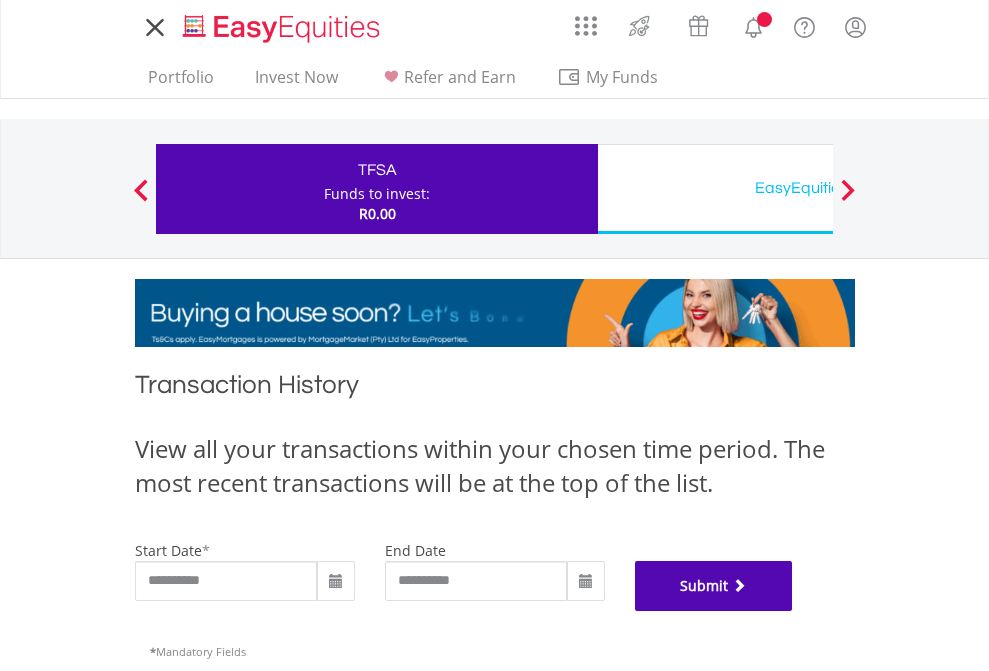 click on "Submit" at bounding box center (714, 586) 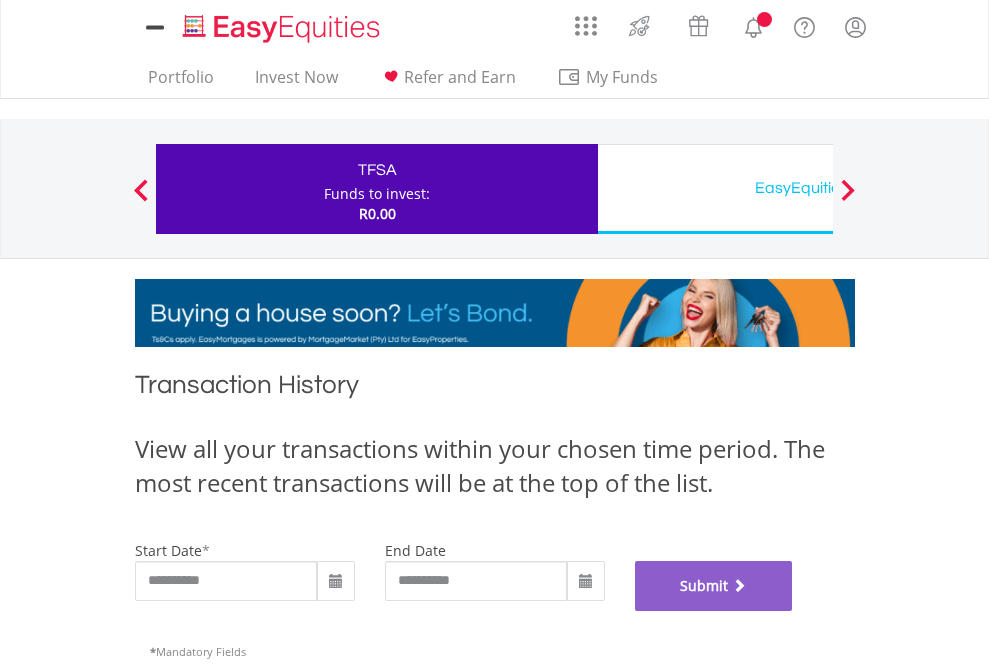 scroll, scrollTop: 811, scrollLeft: 0, axis: vertical 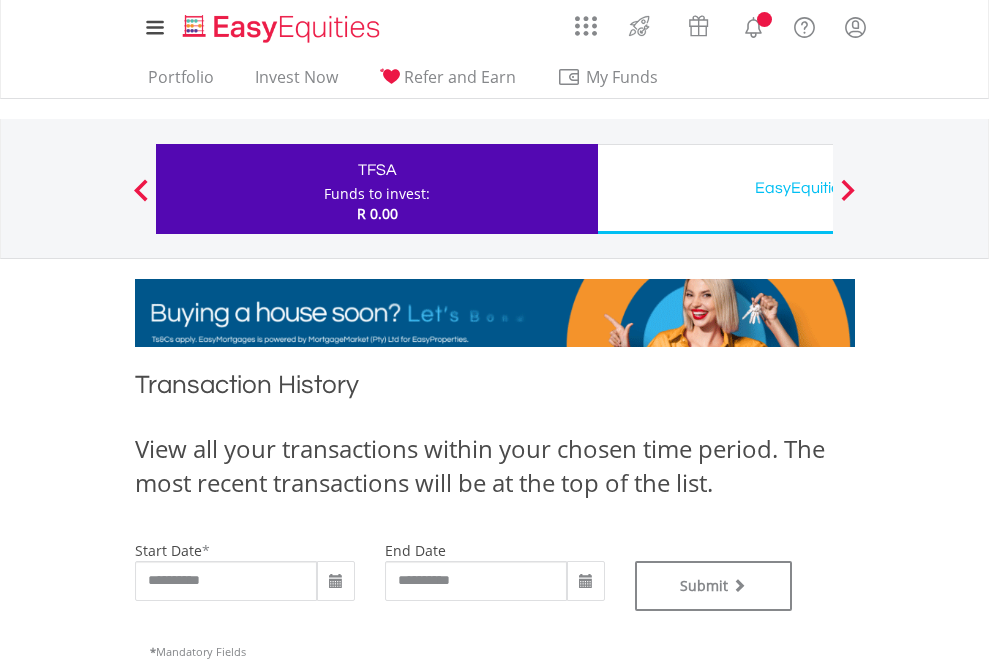 click on "EasyEquities USD" at bounding box center [818, 188] 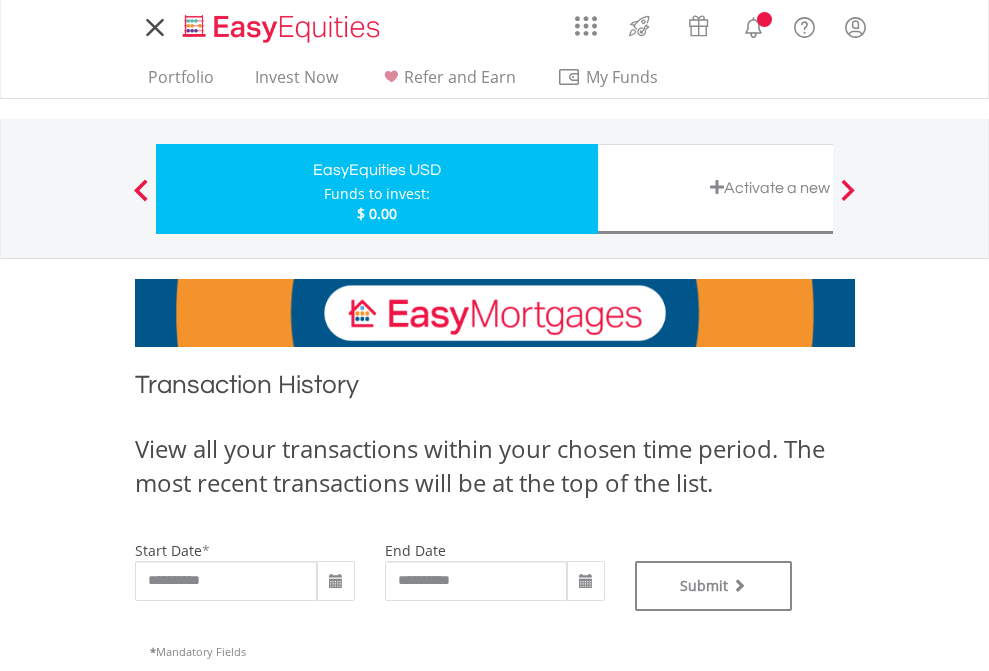 scroll, scrollTop: 0, scrollLeft: 0, axis: both 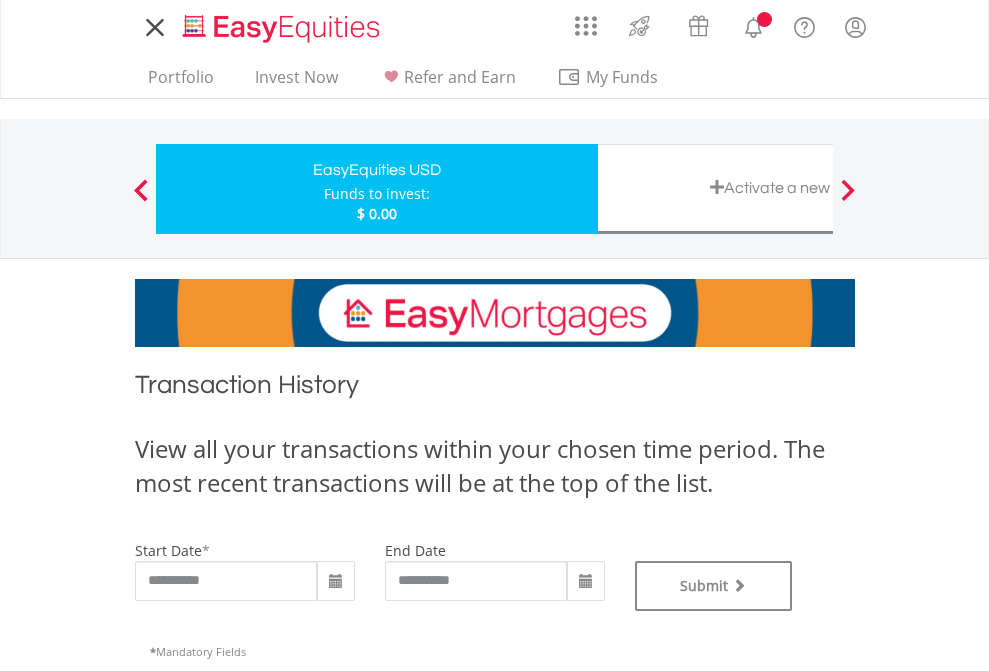type on "**********" 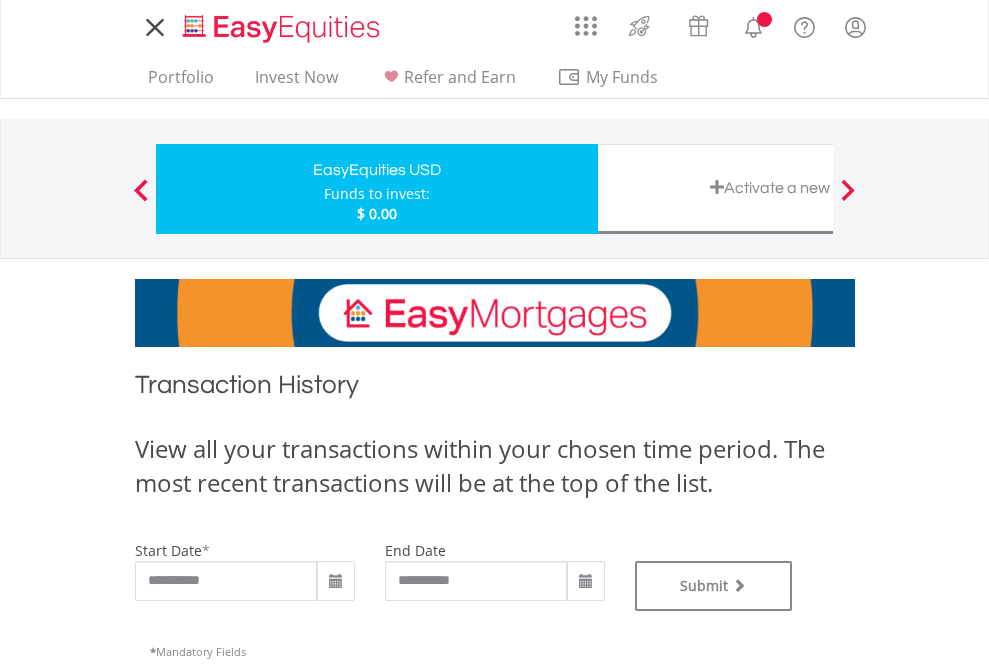 type on "**********" 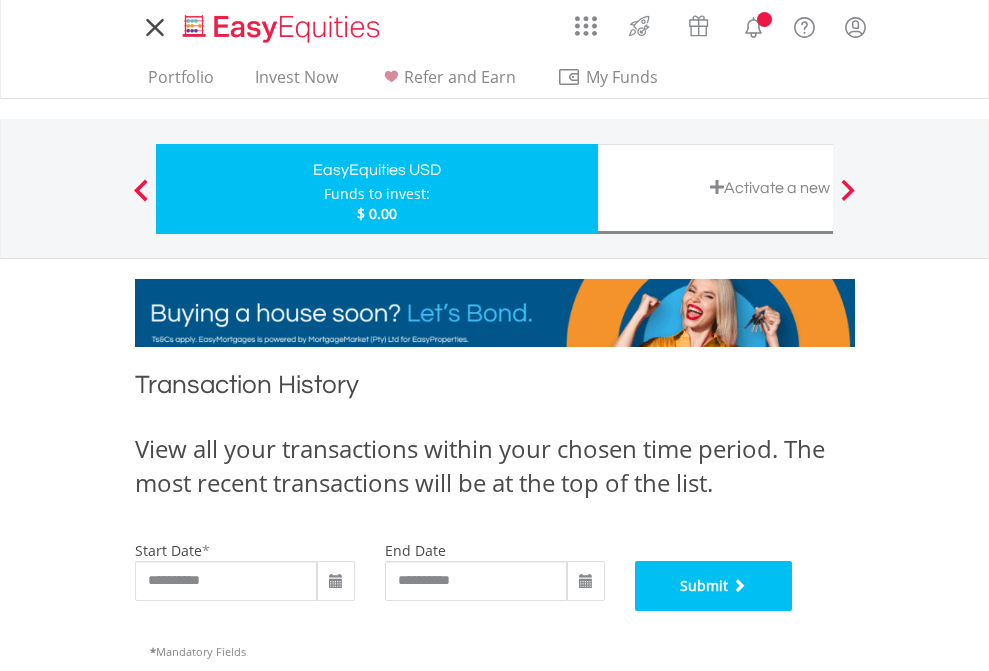 click on "Submit" at bounding box center (714, 586) 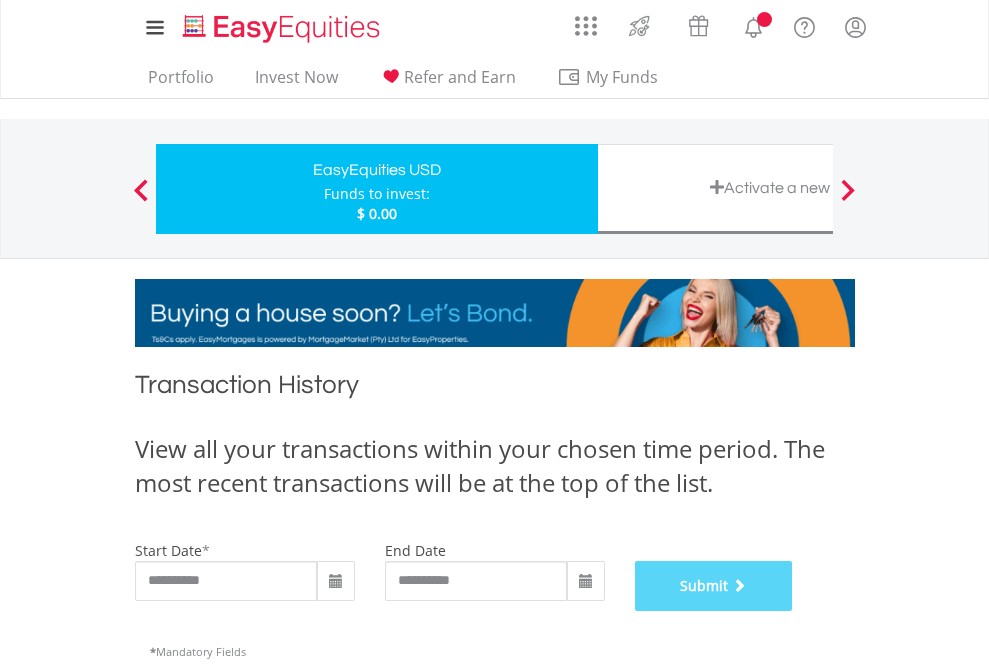 scroll, scrollTop: 811, scrollLeft: 0, axis: vertical 